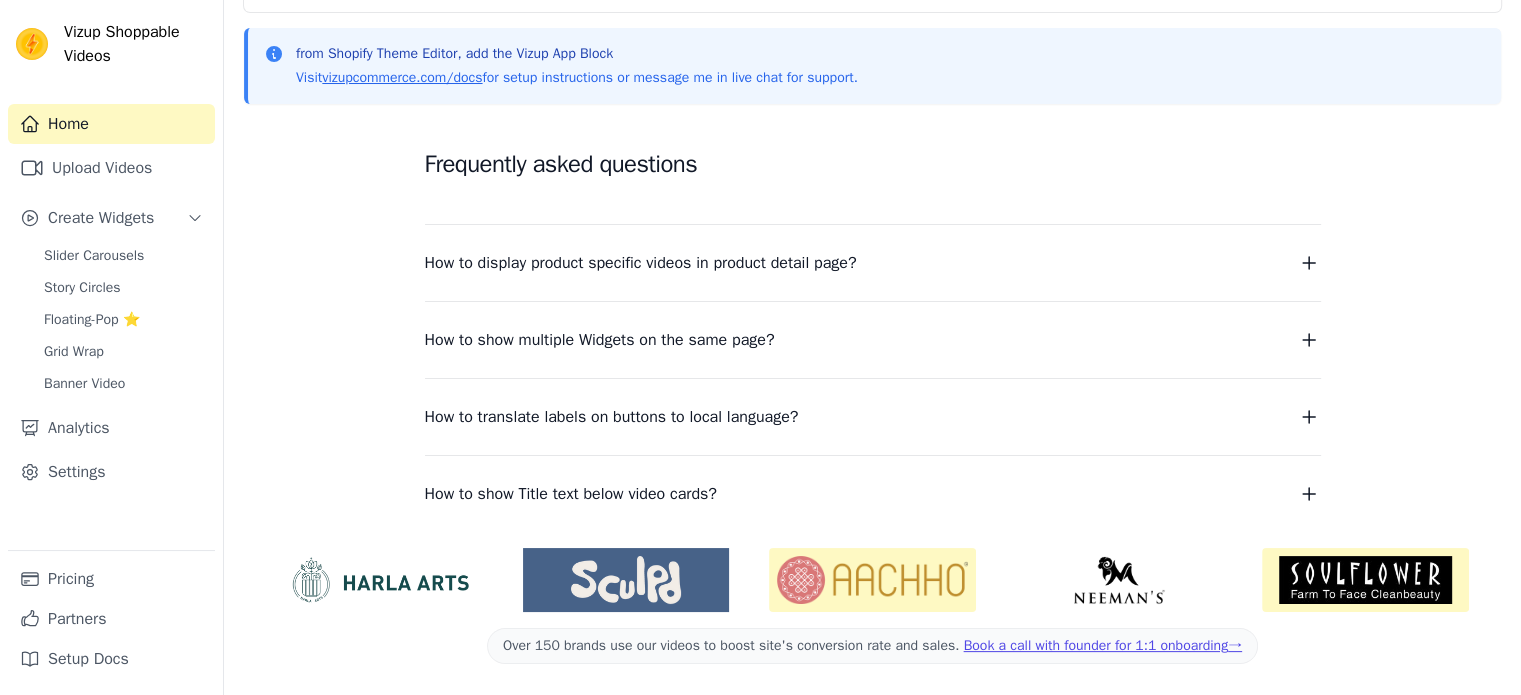 scroll, scrollTop: 0, scrollLeft: 0, axis: both 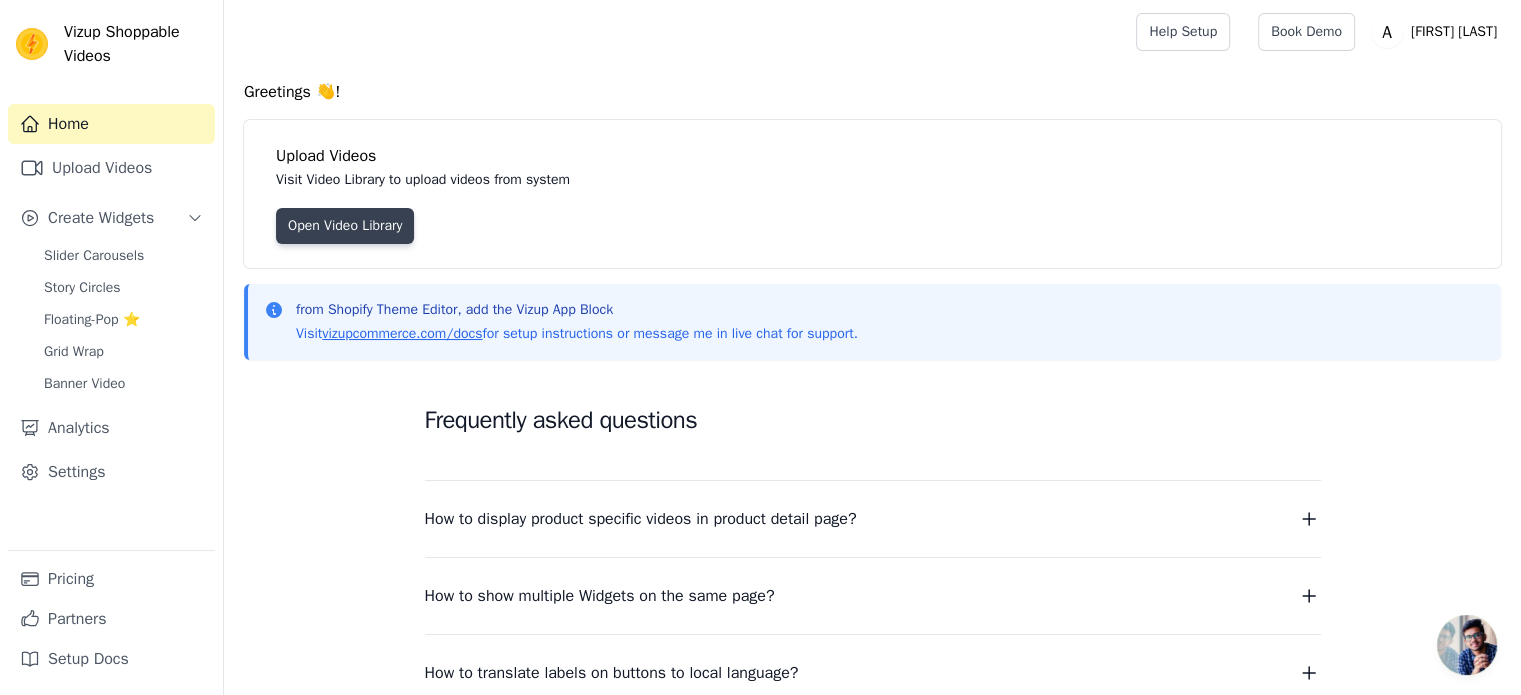 click on "Open Video Library" at bounding box center (345, 226) 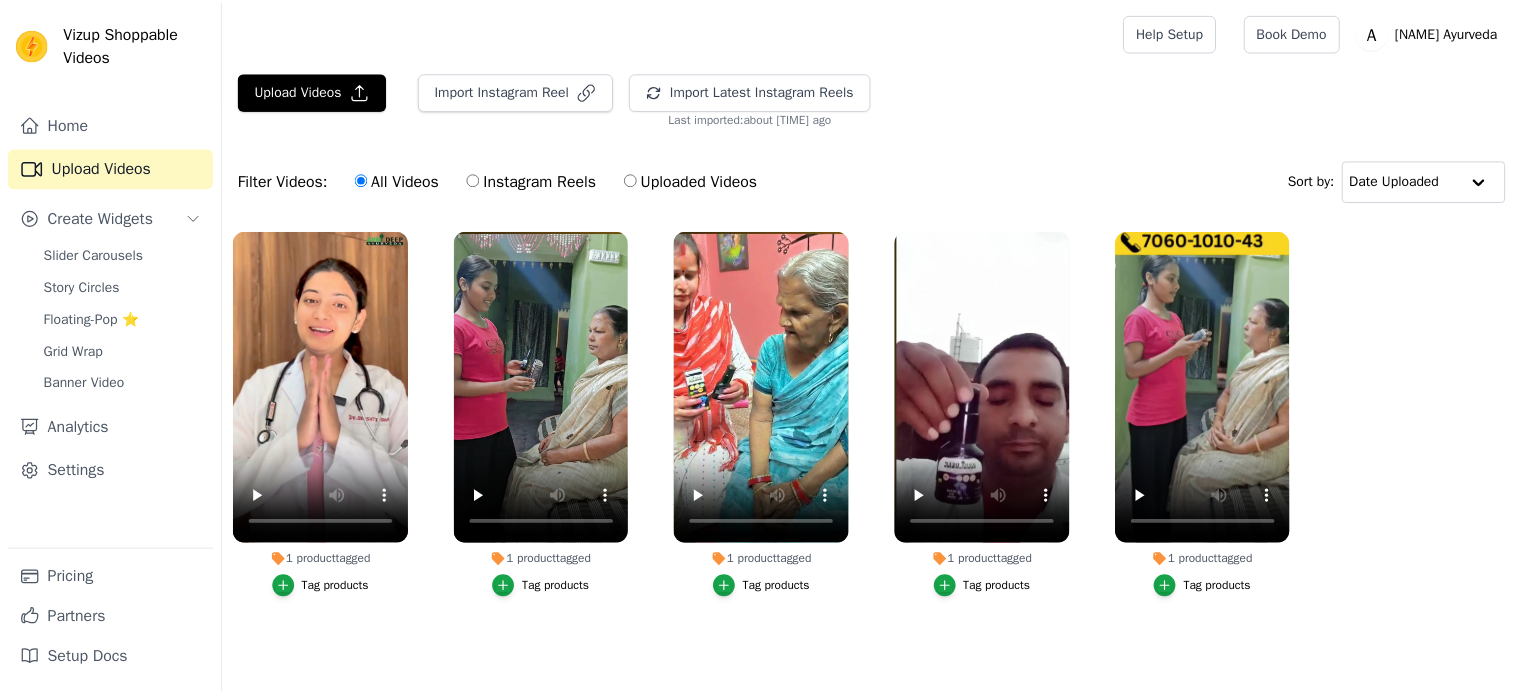 scroll, scrollTop: 0, scrollLeft: 0, axis: both 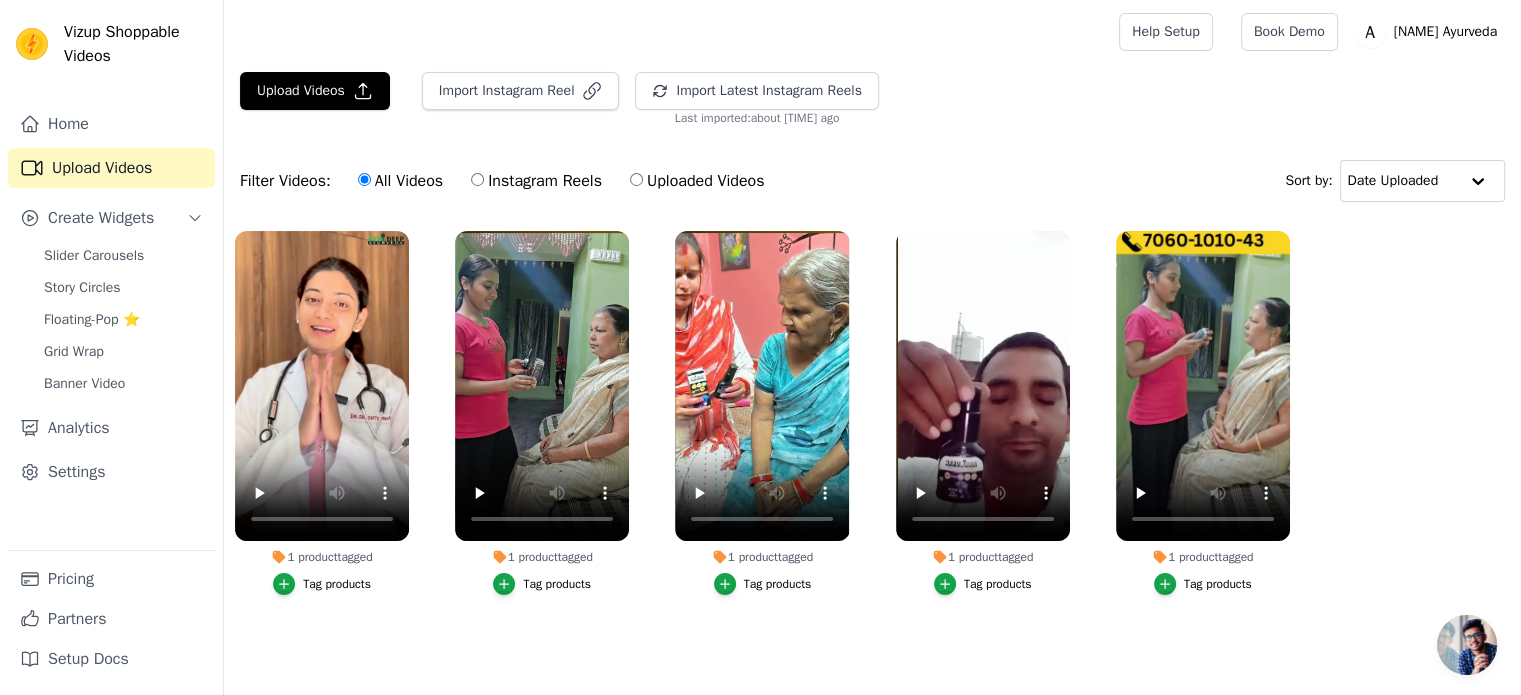 click on "Filter Videos:
All Videos
Instagram Reels
Uploaded Videos" at bounding box center (507, 181) 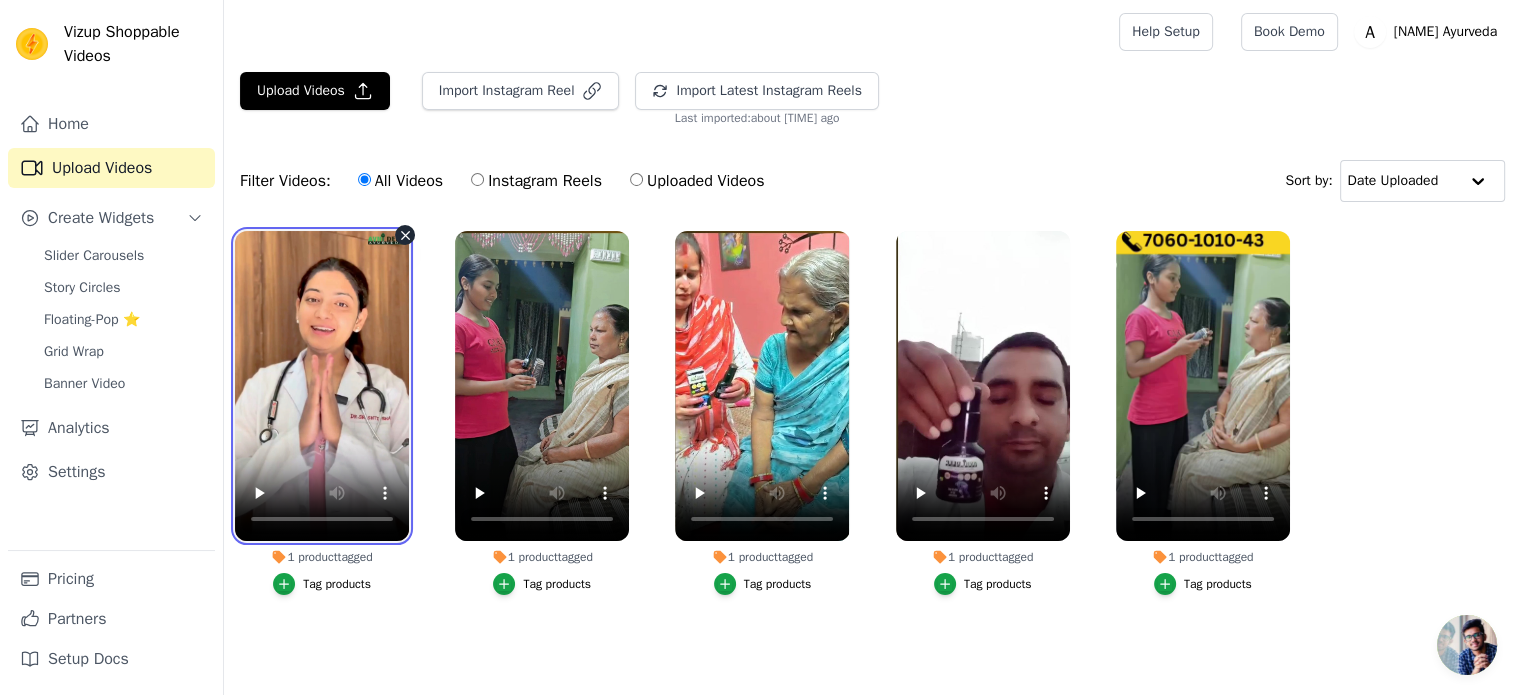click at bounding box center [322, 386] 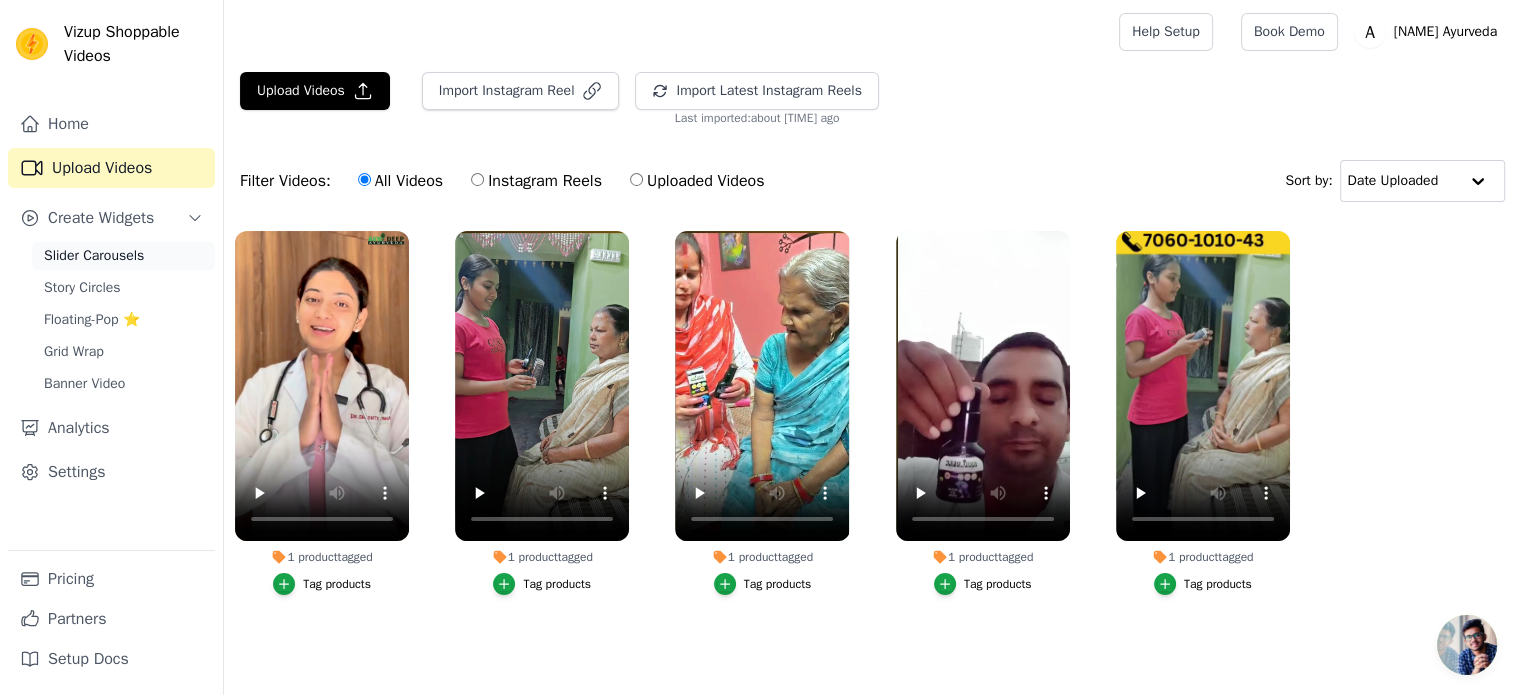 click on "Slider Carousels" at bounding box center [94, 256] 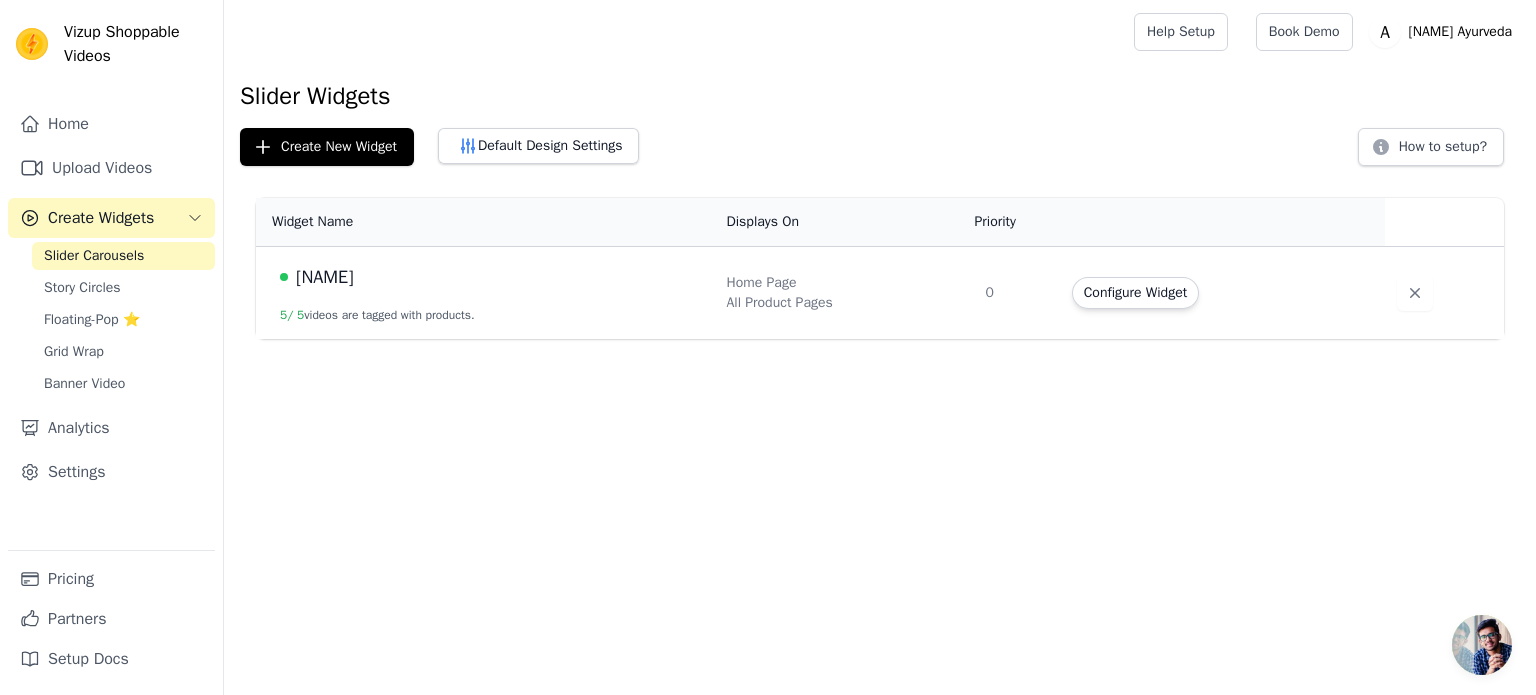 click on "[NAME]" at bounding box center [325, 277] 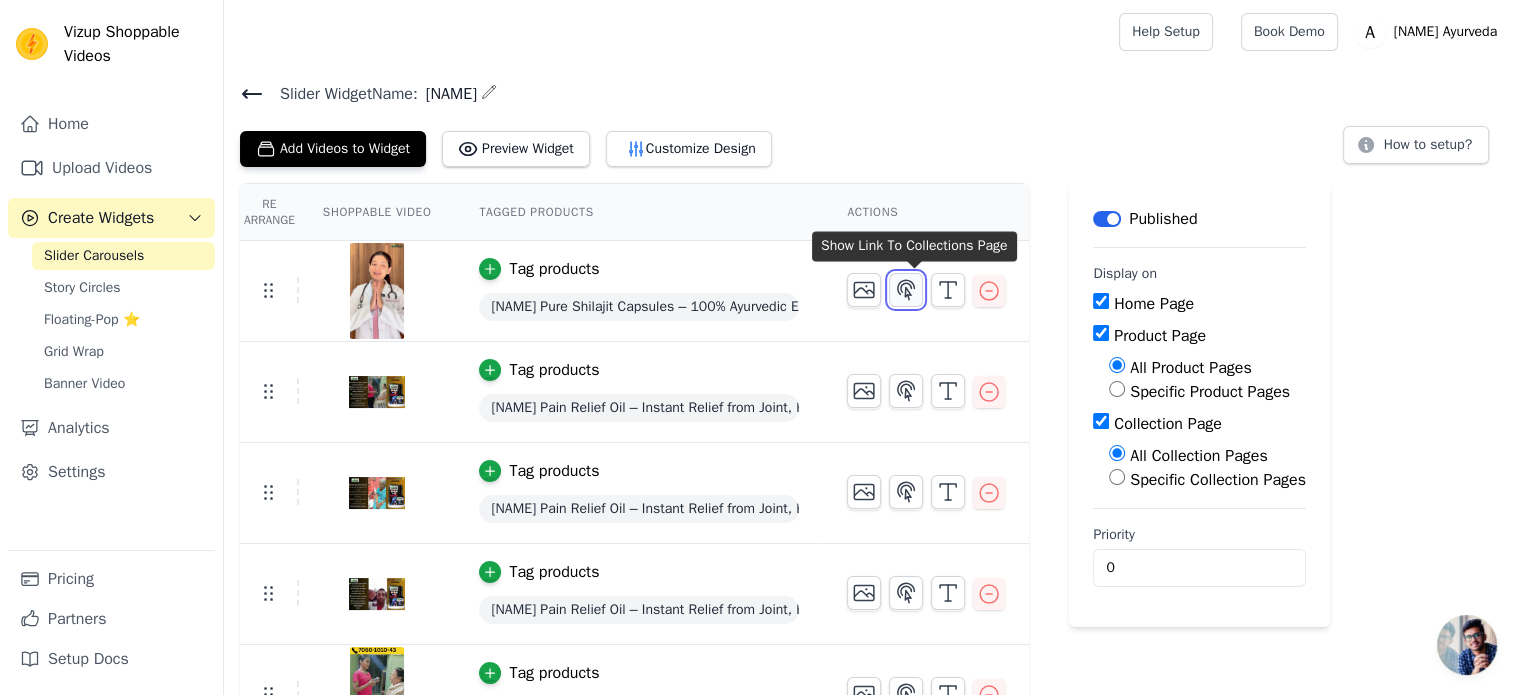 click 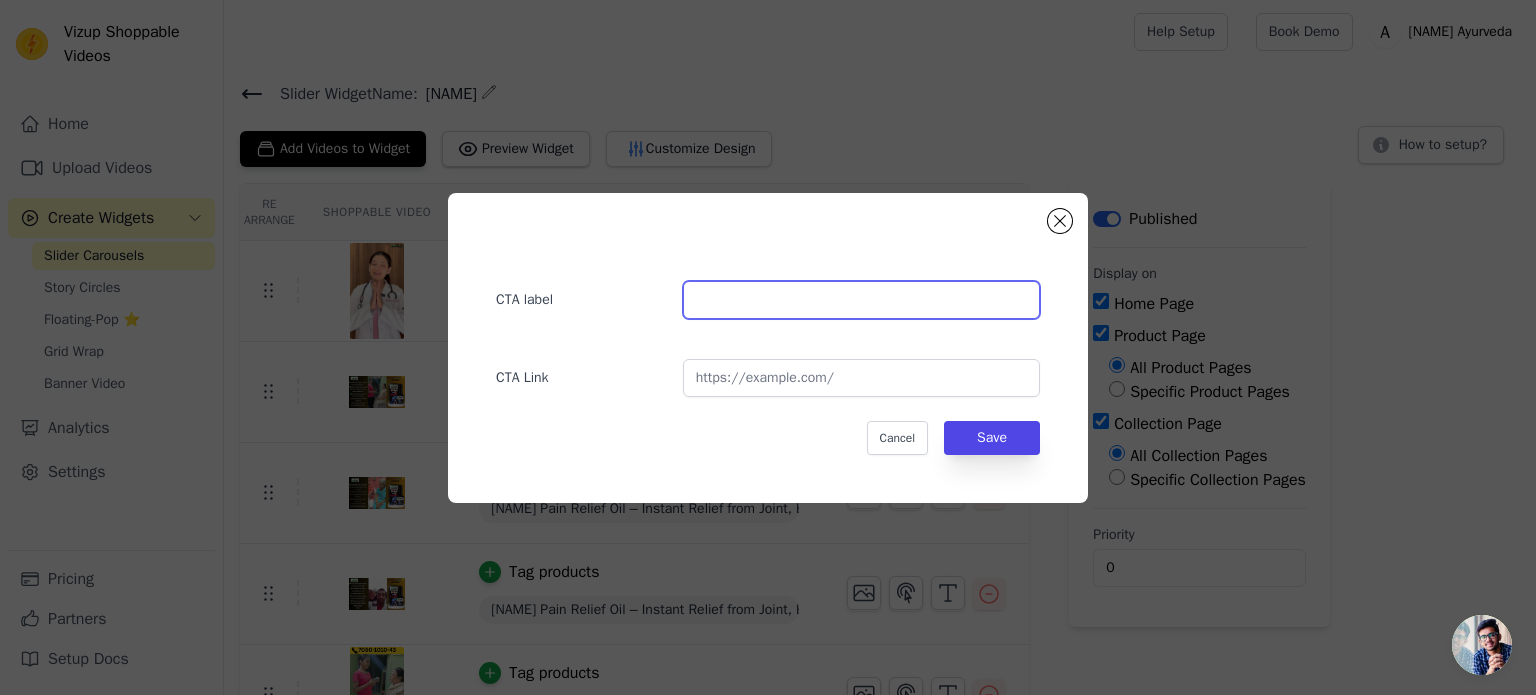 click at bounding box center (861, 300) 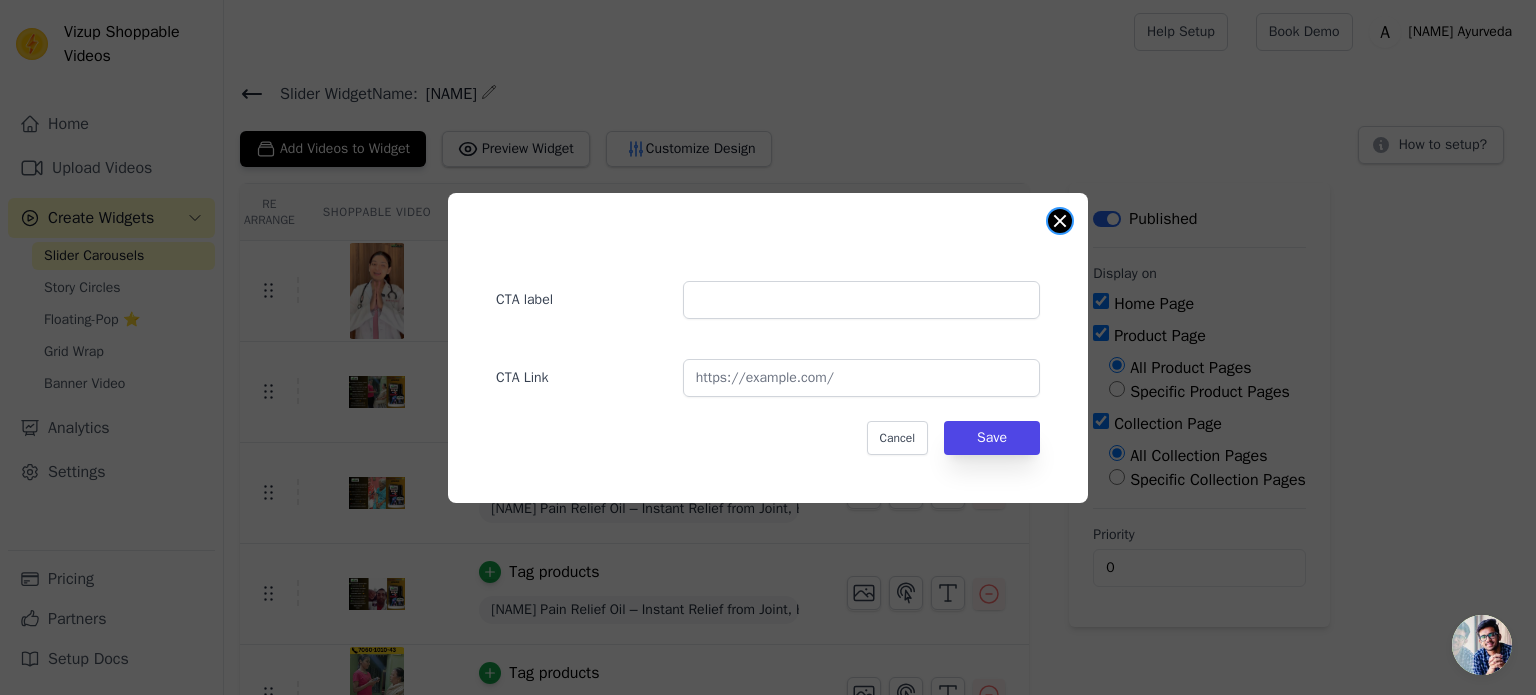 click at bounding box center (1060, 221) 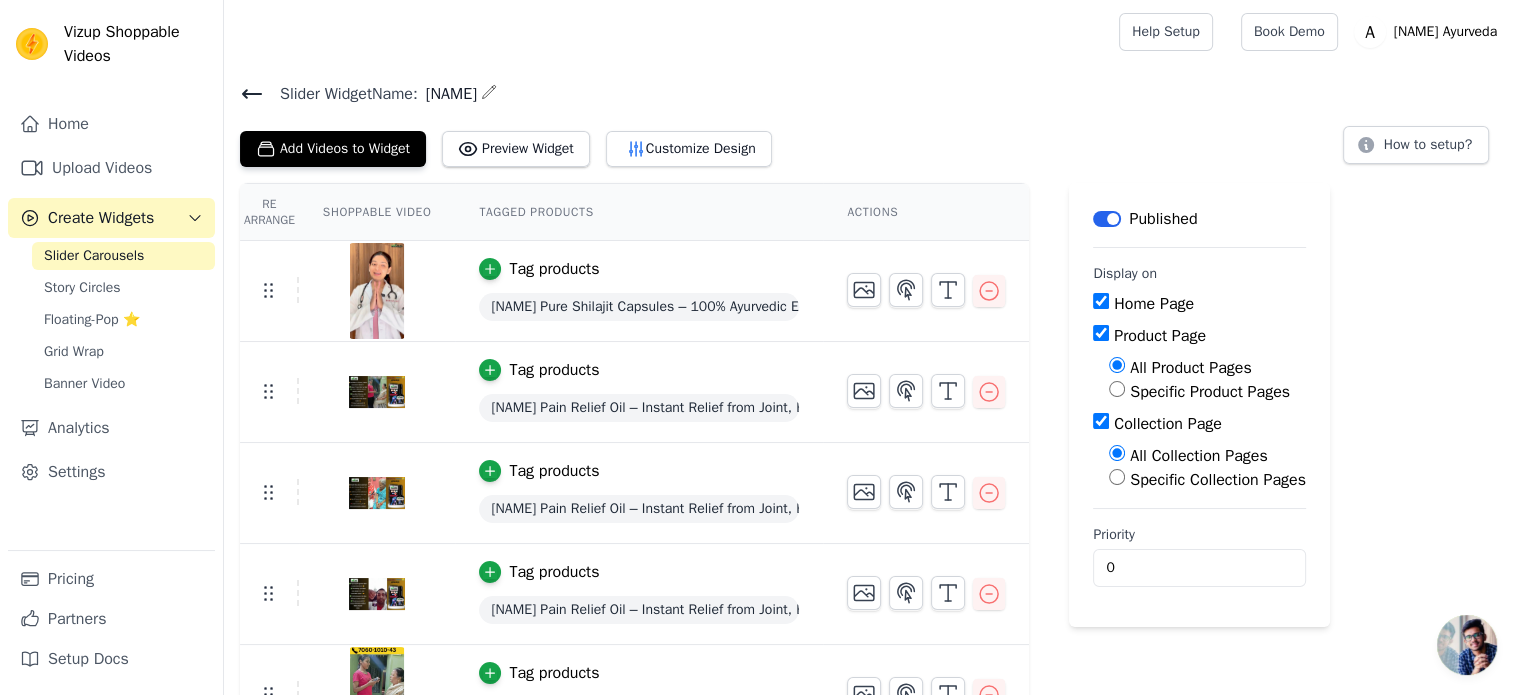 click at bounding box center [377, 291] 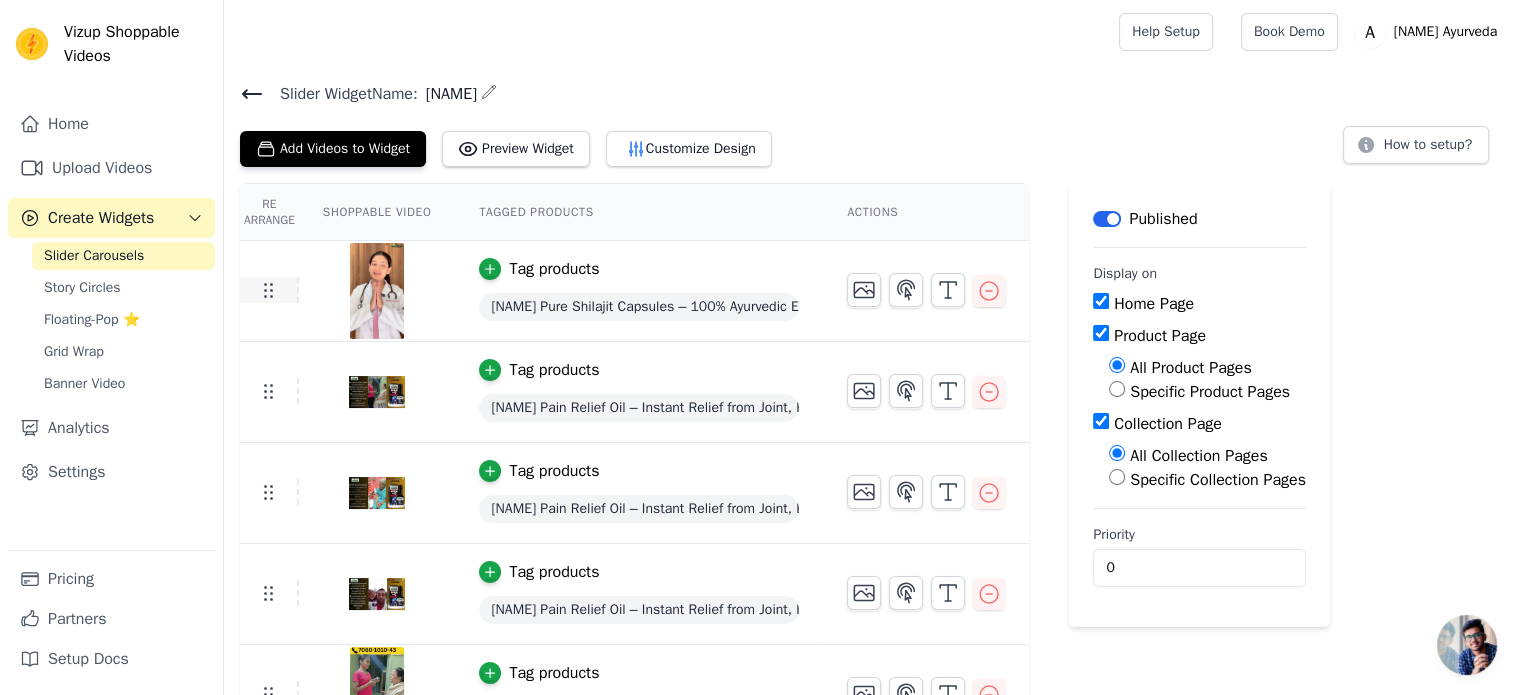 click at bounding box center [269, 290] 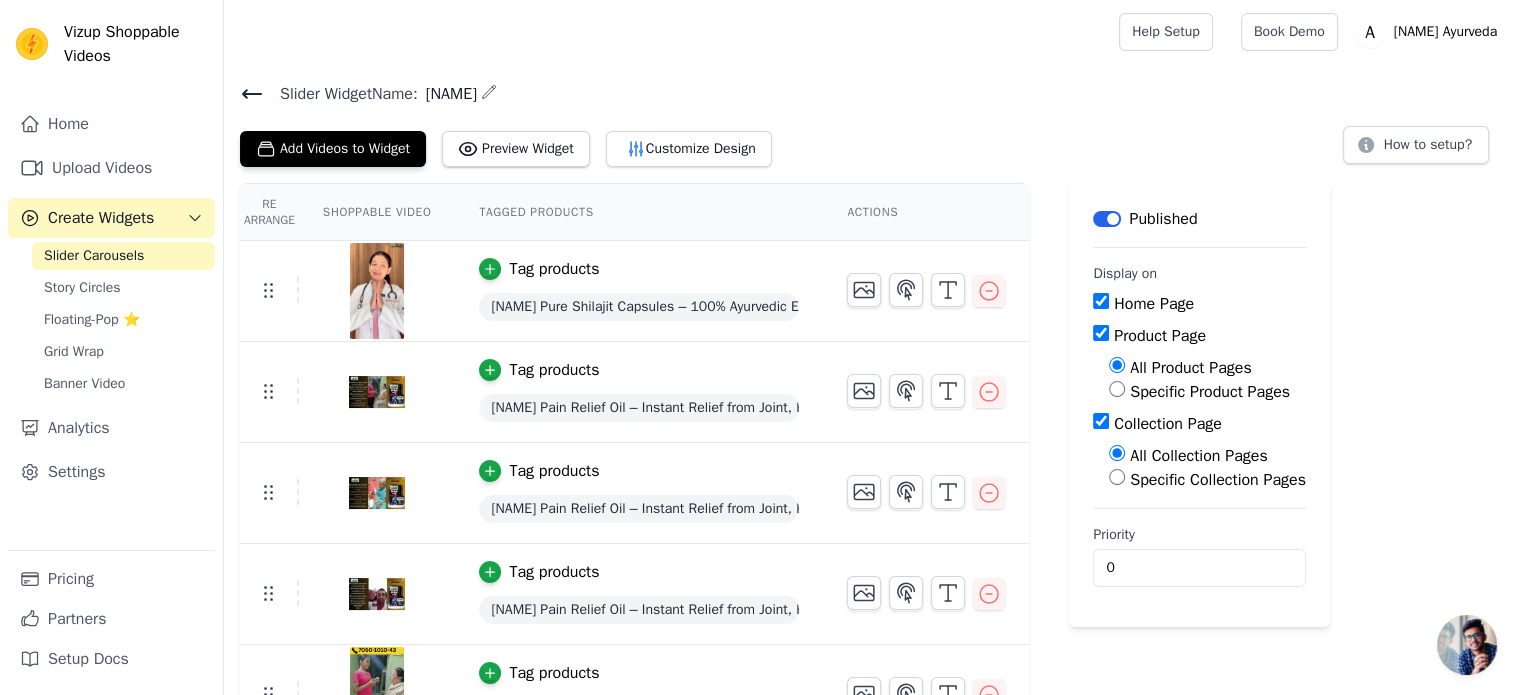 scroll, scrollTop: 48, scrollLeft: 0, axis: vertical 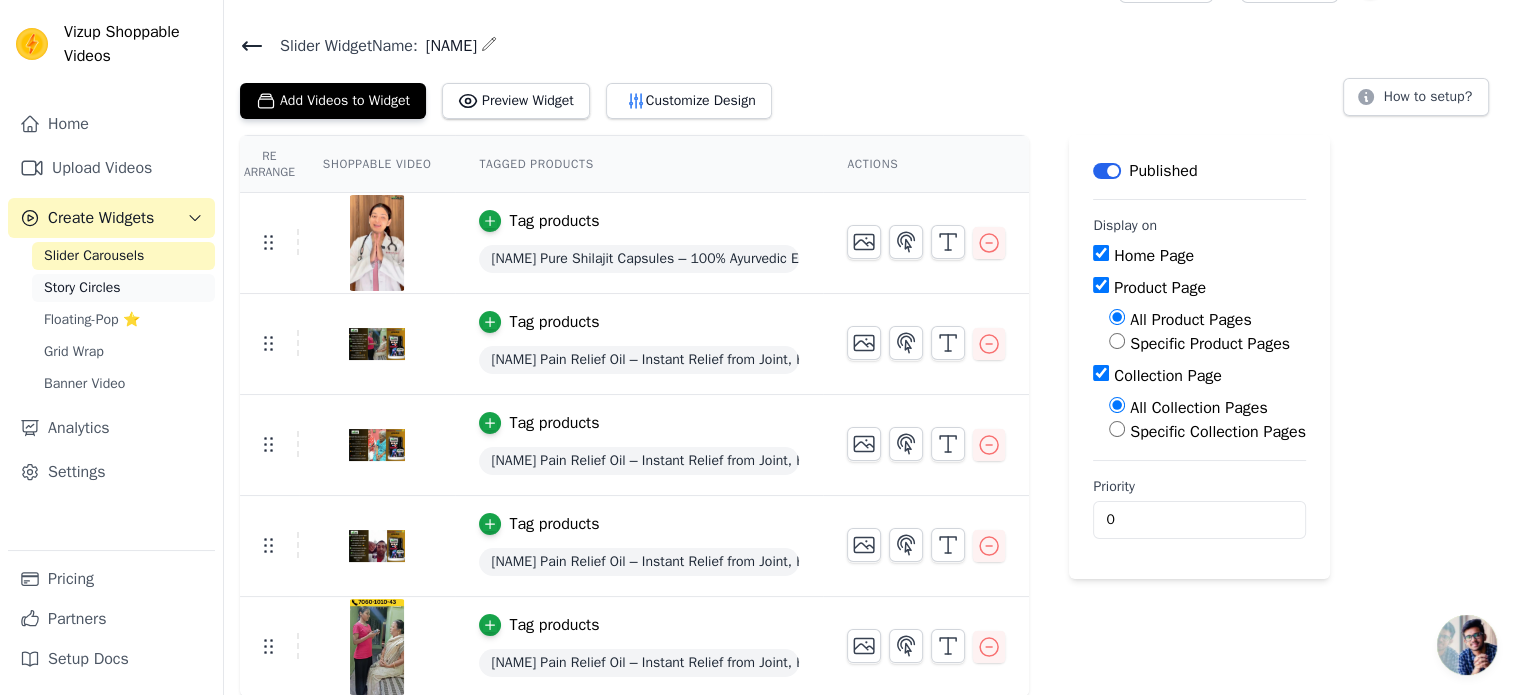 click on "Story Circles" at bounding box center [82, 288] 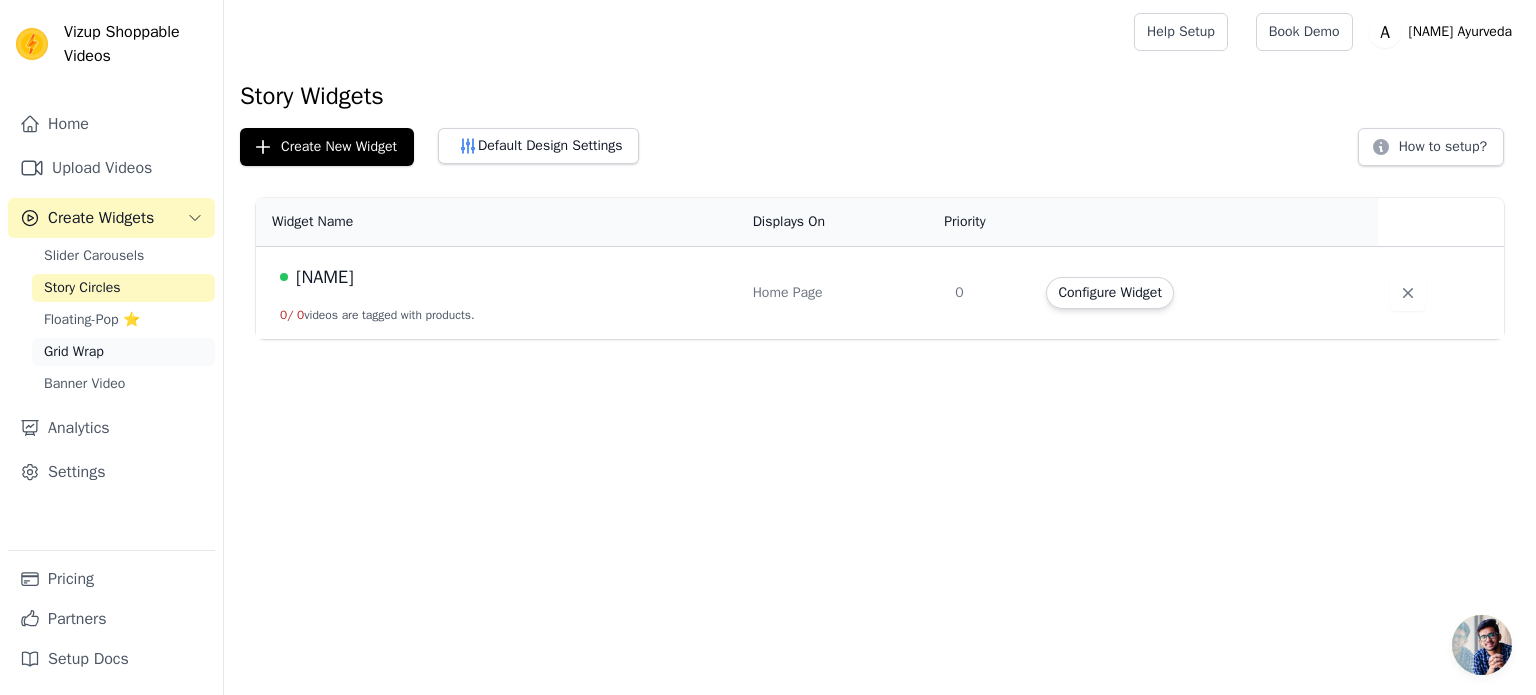 click on "Grid Wrap" at bounding box center (74, 352) 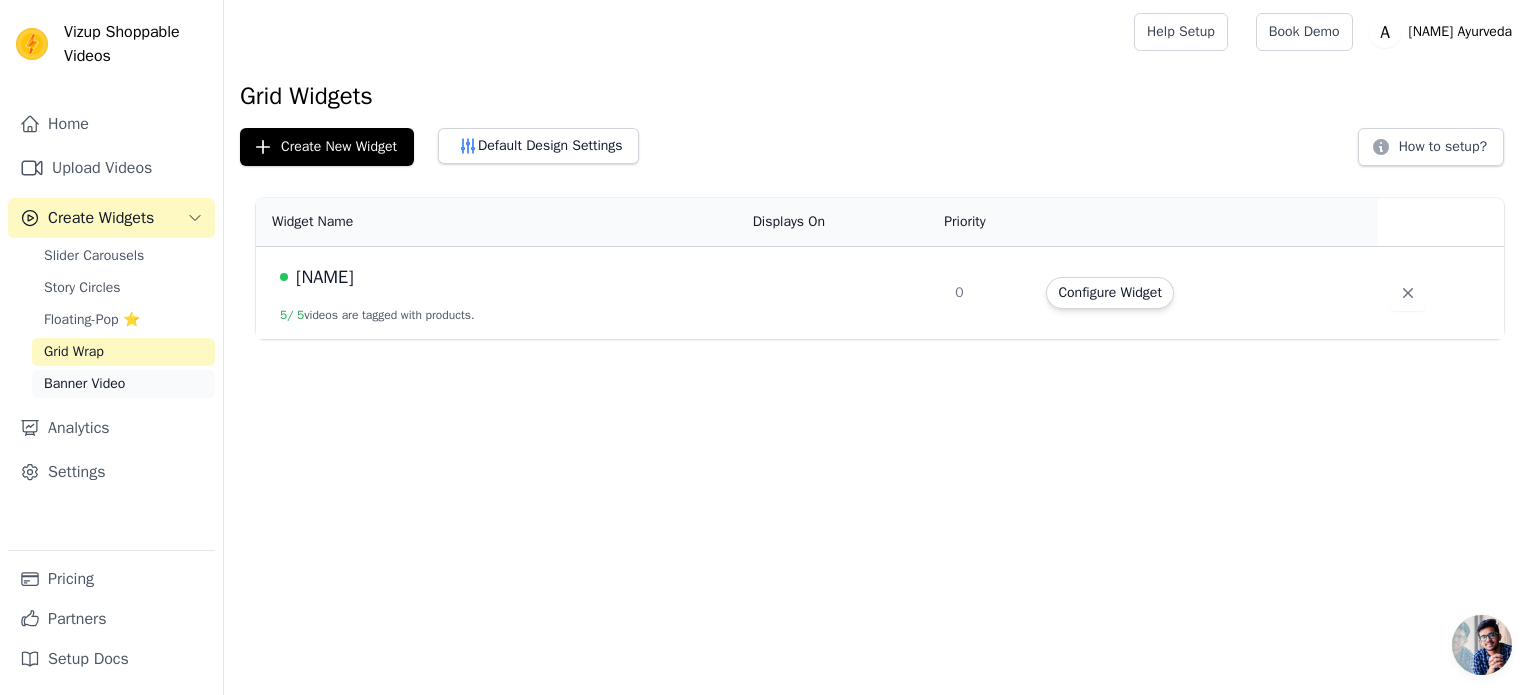 click on "Banner Video" at bounding box center (123, 384) 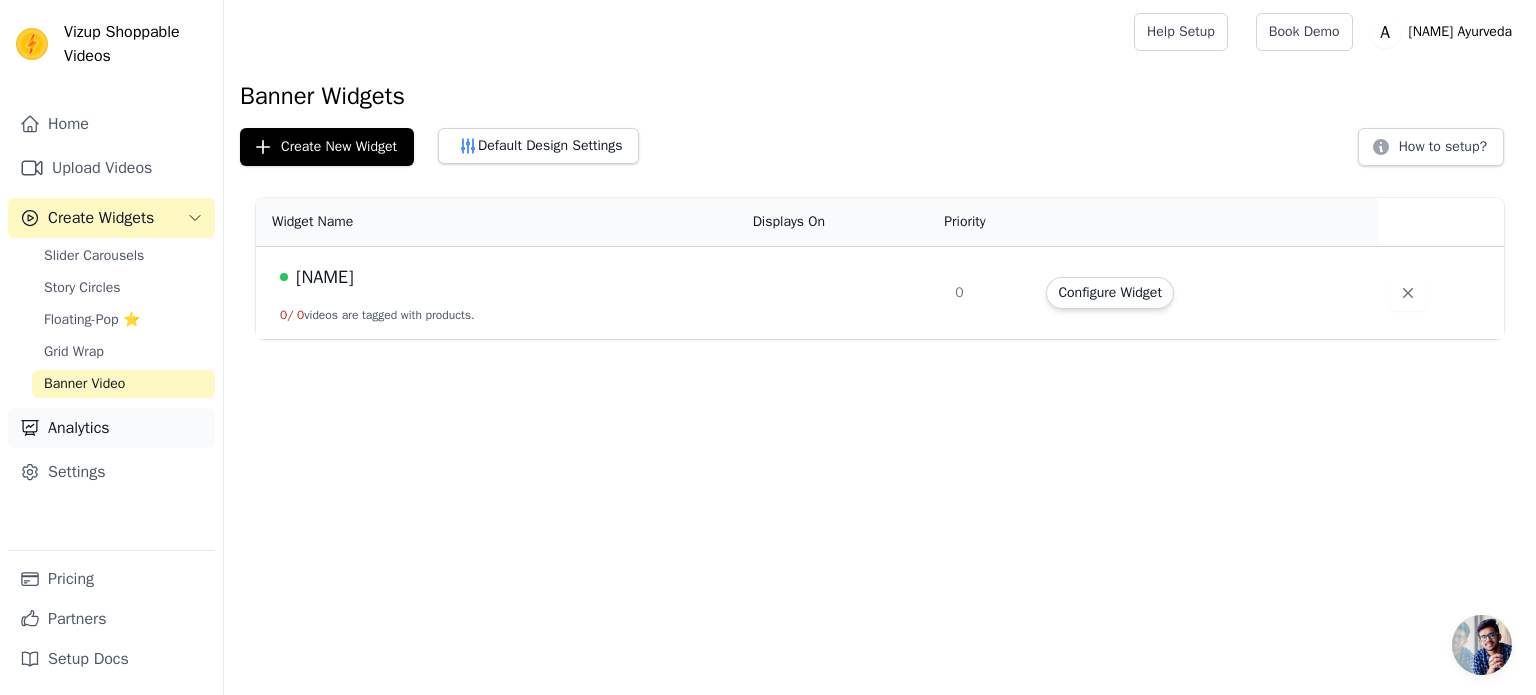 click on "Analytics" at bounding box center [111, 428] 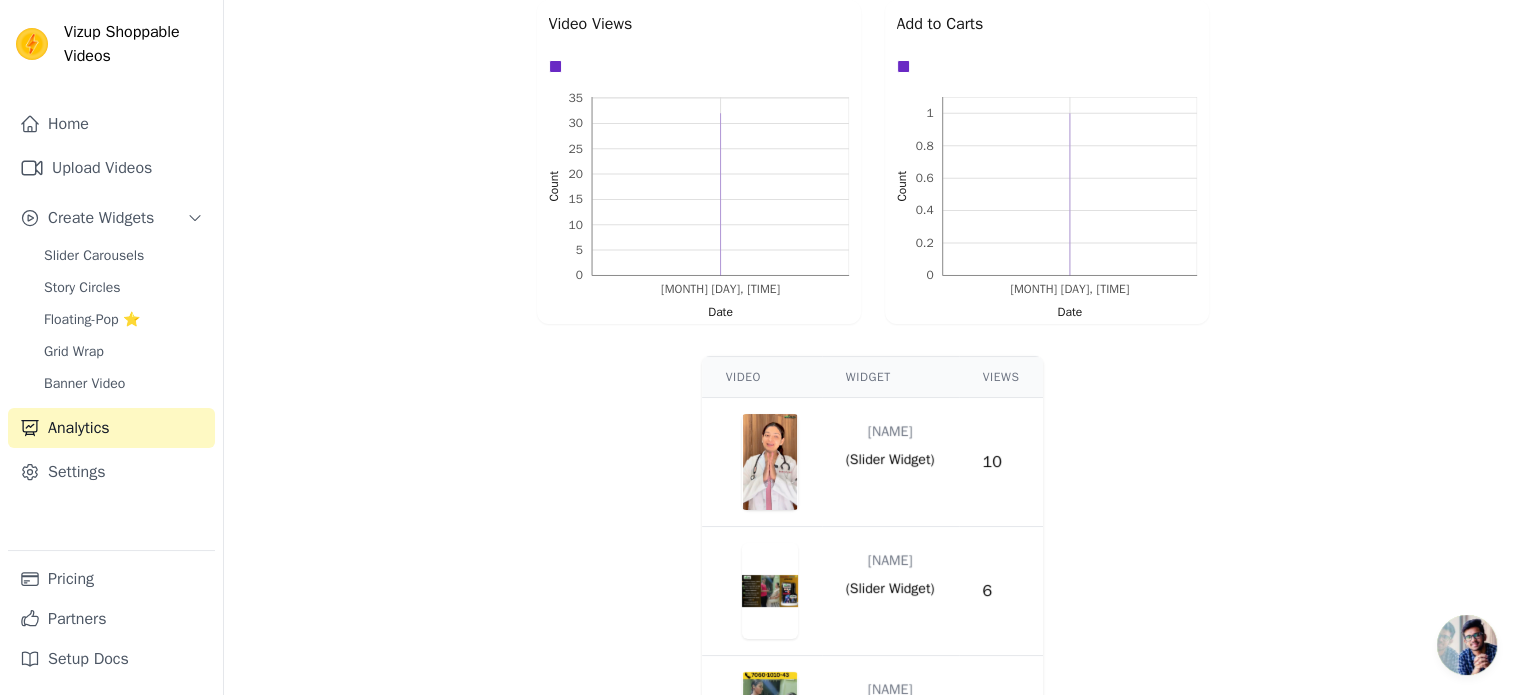 scroll, scrollTop: 572, scrollLeft: 0, axis: vertical 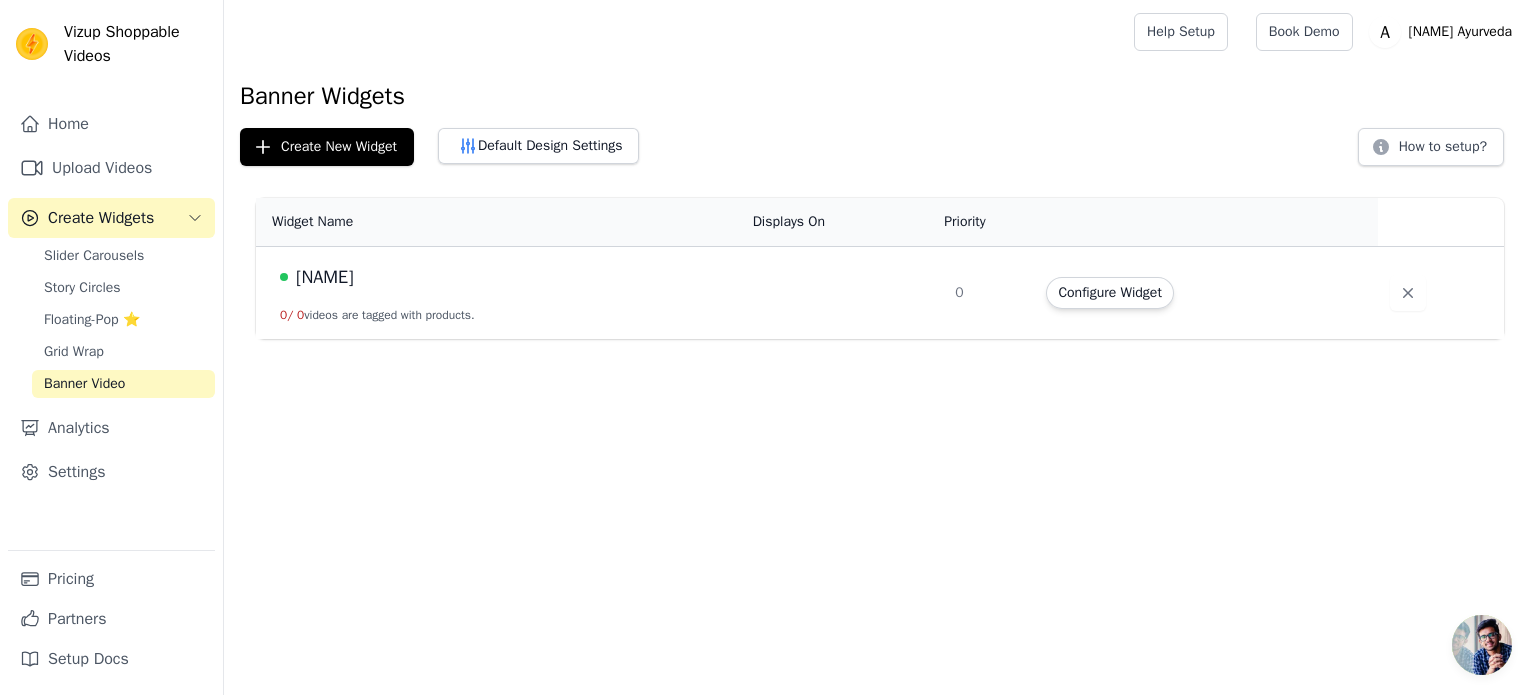 click on "[NAME]" at bounding box center [325, 277] 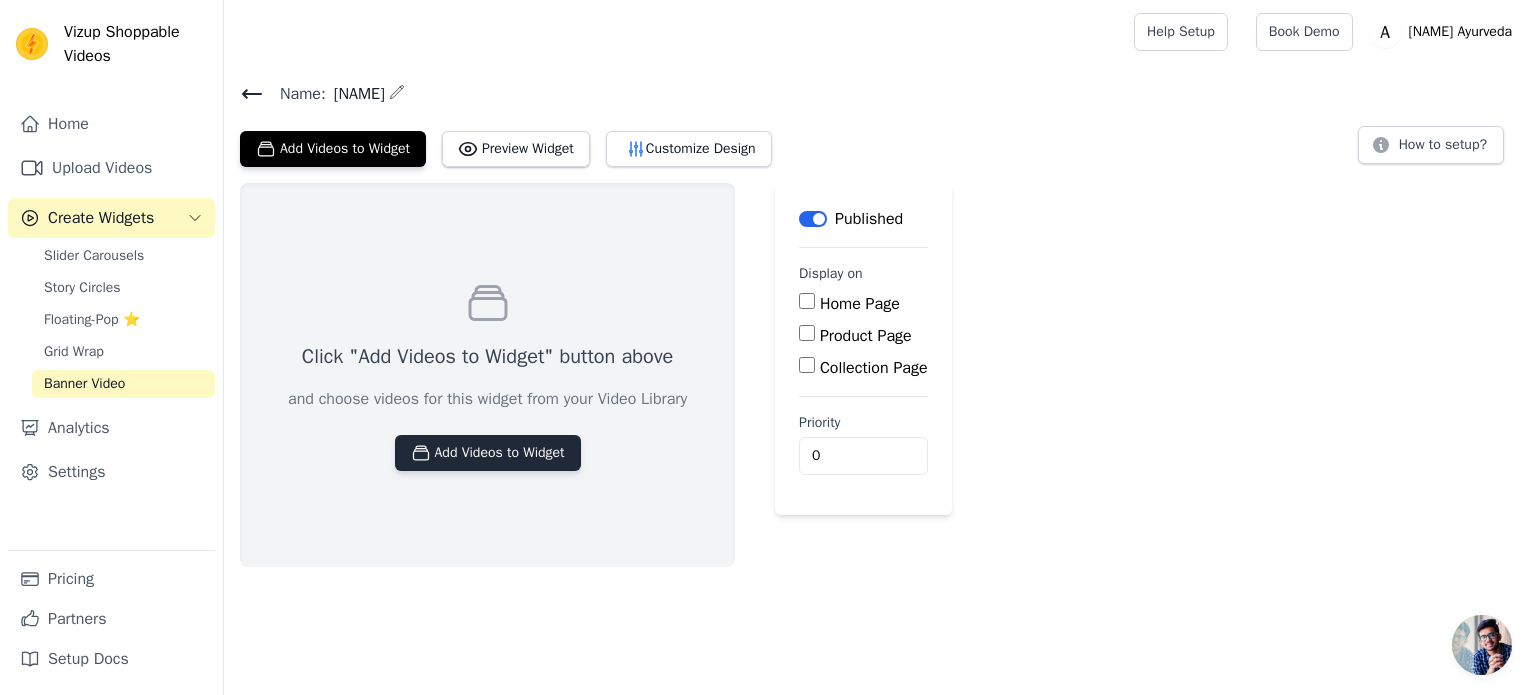 click on "Add Videos to Widget" at bounding box center (488, 453) 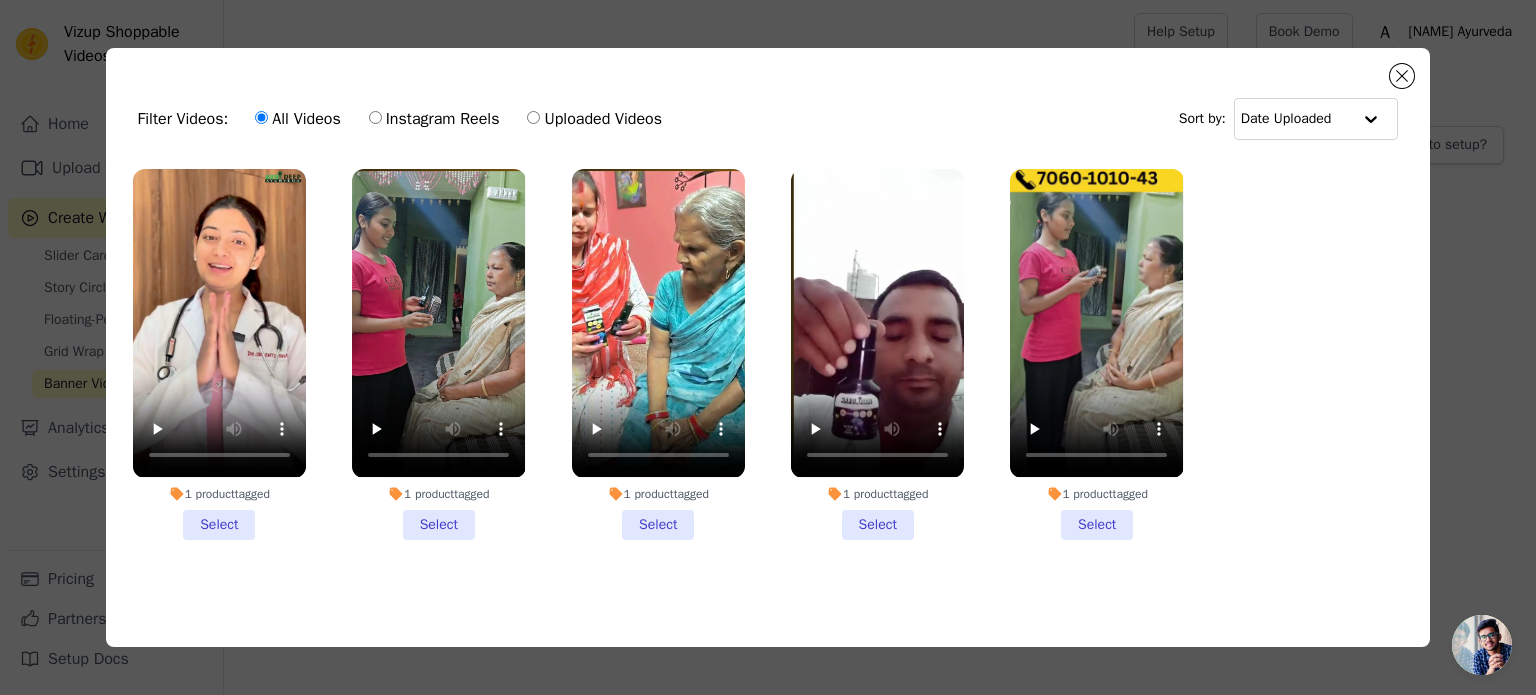 click on "1   product  tagged     Select" at bounding box center (219, 354) 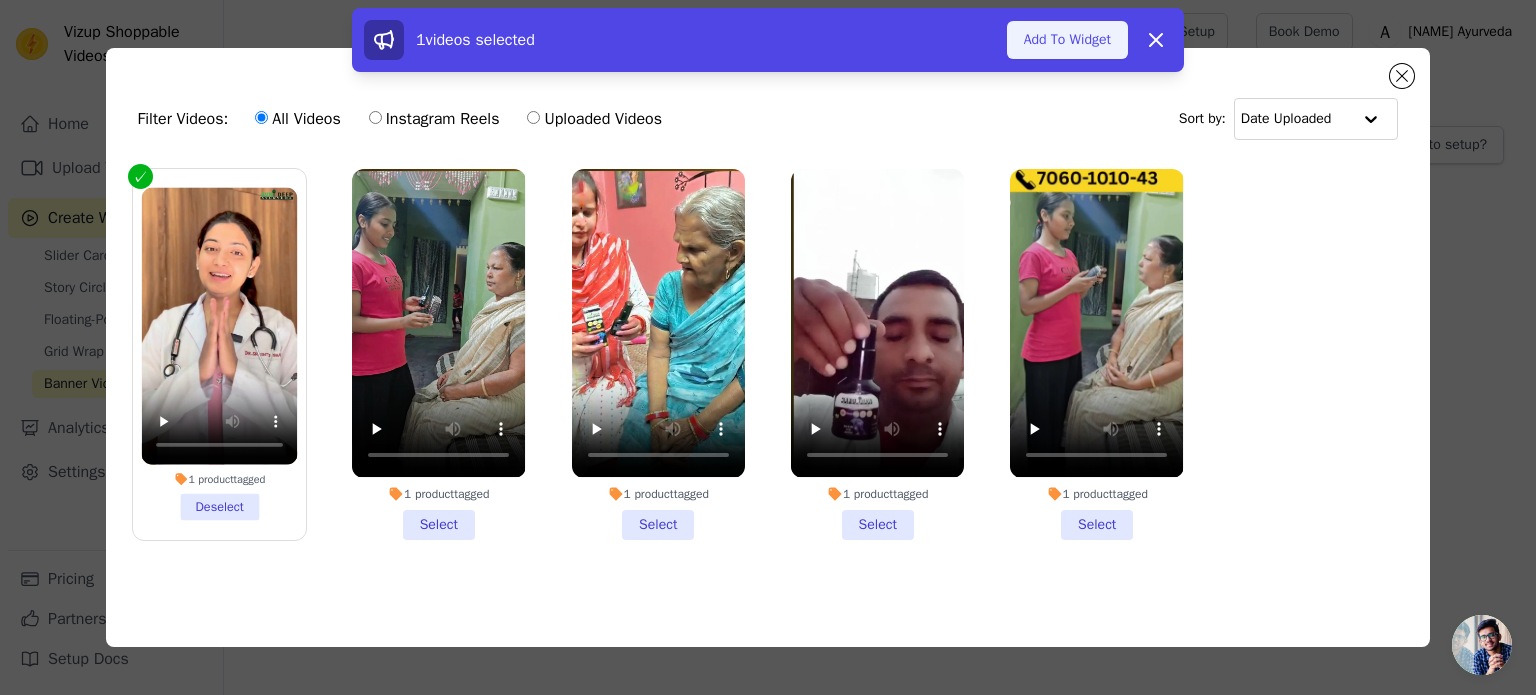 click on "Add To Widget" at bounding box center [1067, 40] 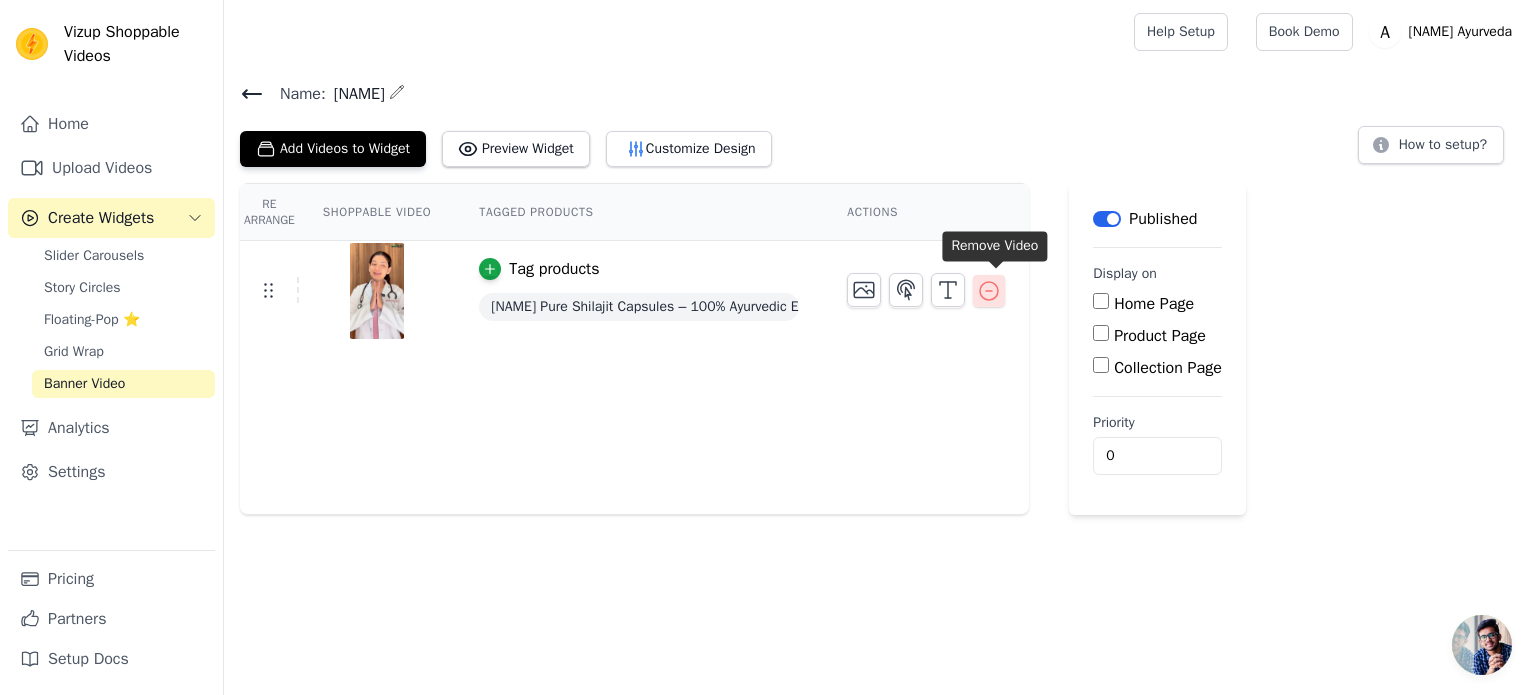 click 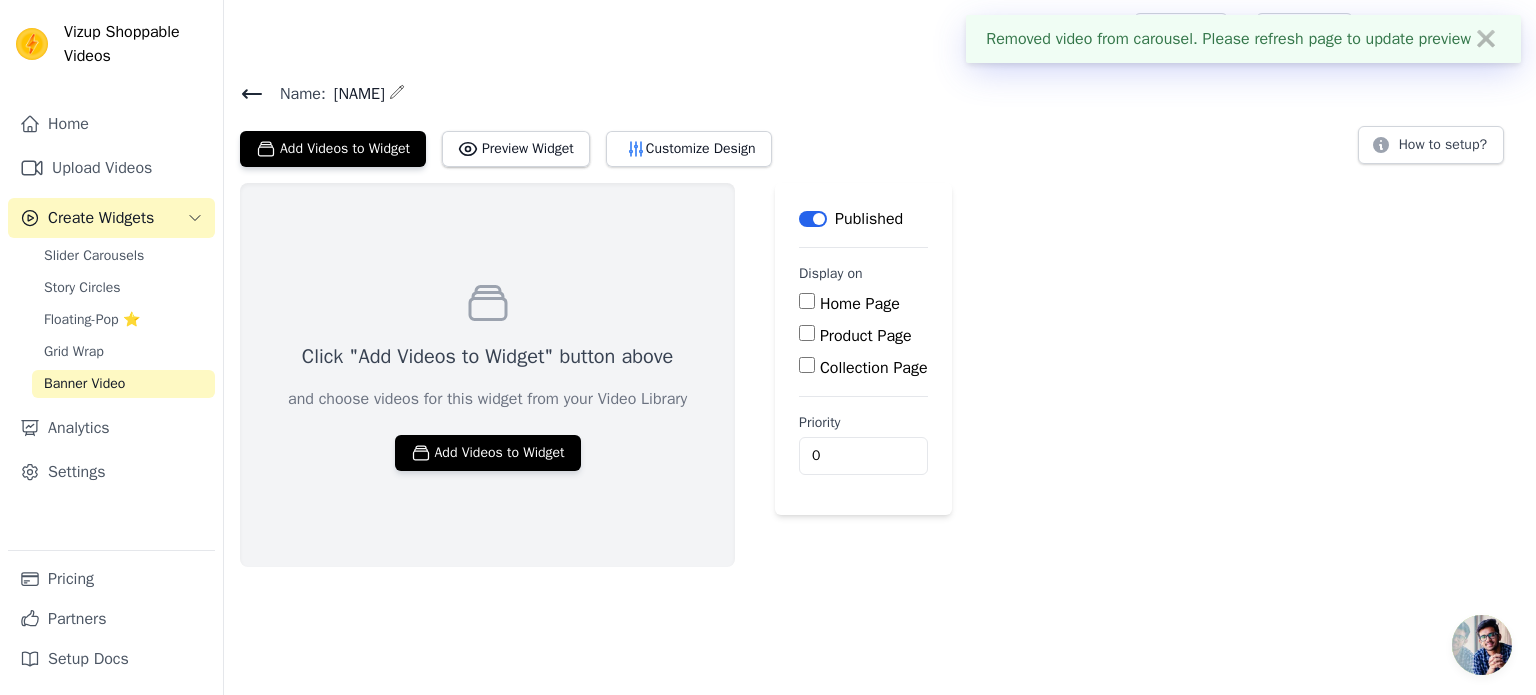 click on "✖" at bounding box center (1486, 39) 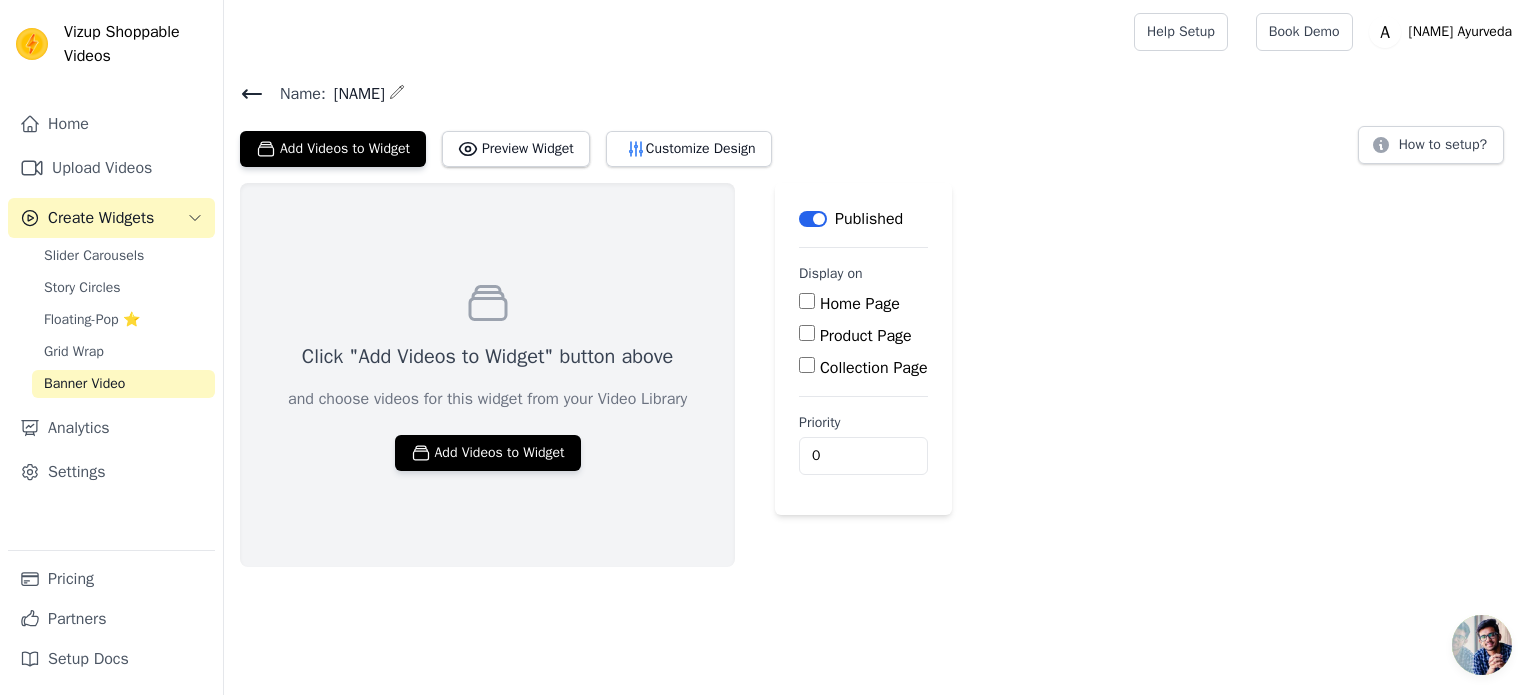 click on "Name:   [NAME]
Add Videos to Widget
Preview Widget       Customize Design
How to setup?" at bounding box center (880, 123) 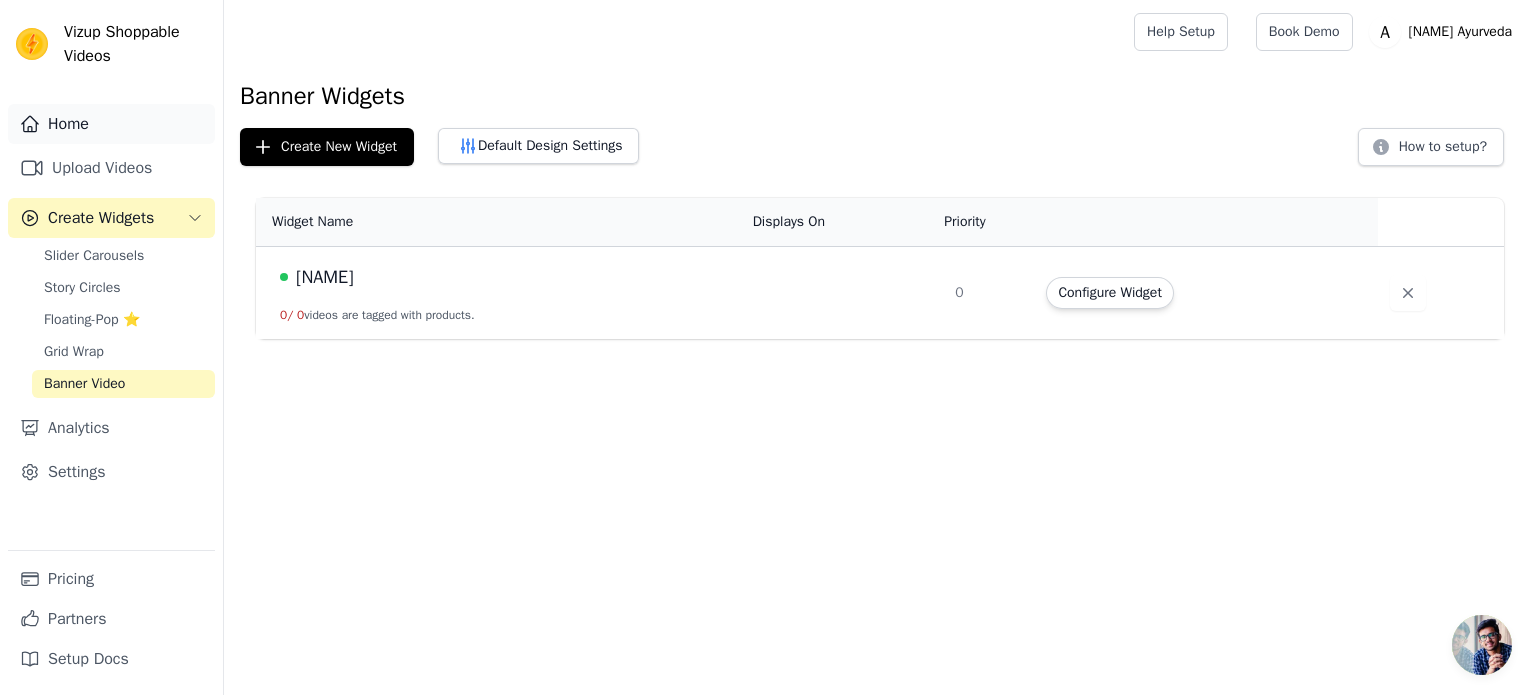 click on "Home" at bounding box center (111, 124) 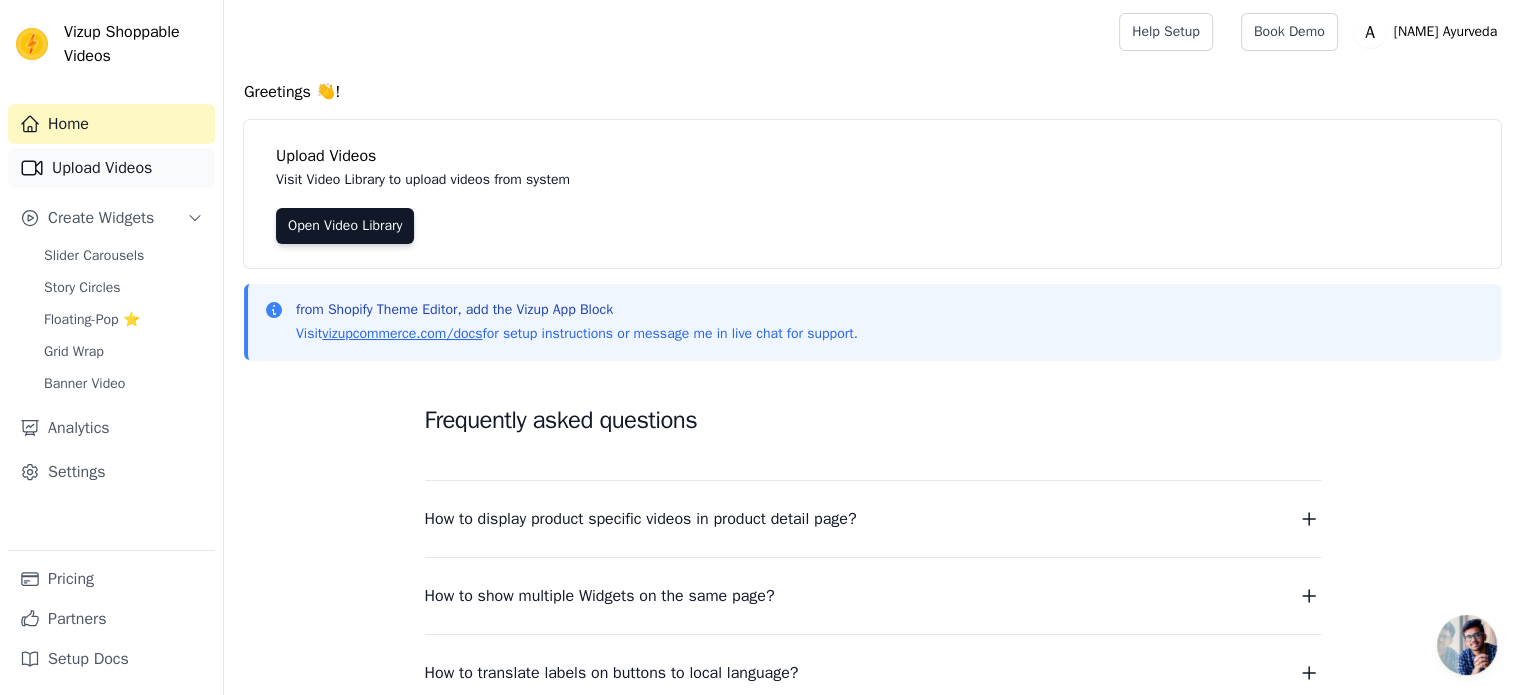 click on "Upload Videos" at bounding box center [111, 168] 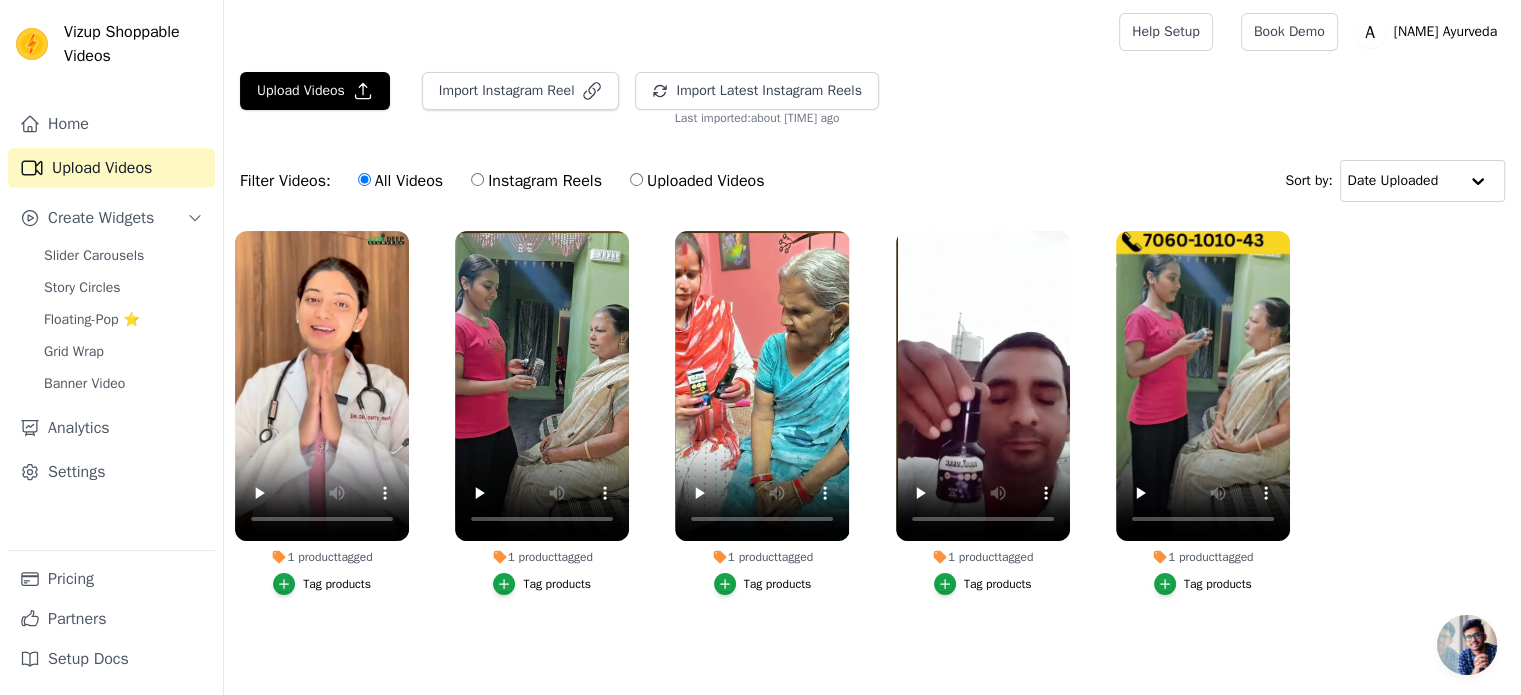 click on "Filter Videos:
All Videos
Instagram Reels
Uploaded Videos   Sort by:
Date Uploaded" at bounding box center [872, 181] 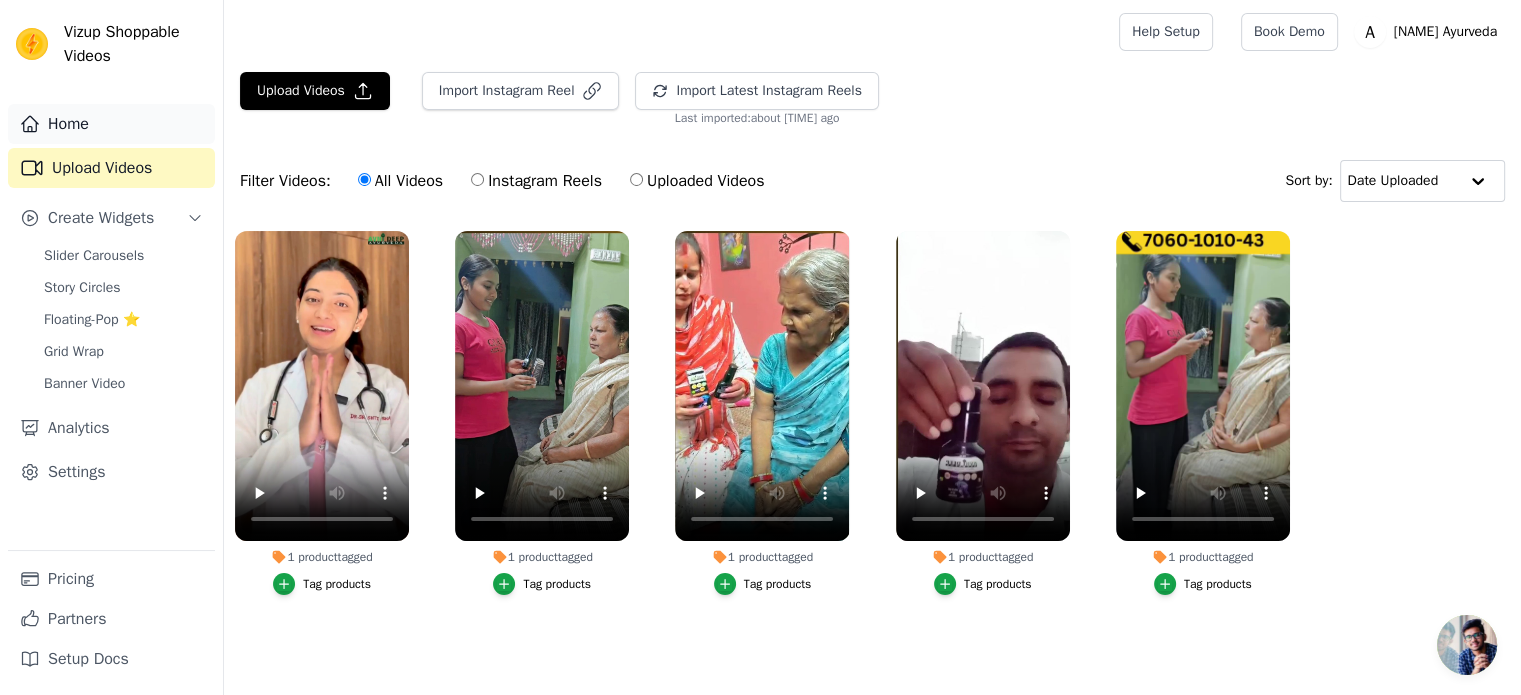 click on "Home" at bounding box center (111, 124) 